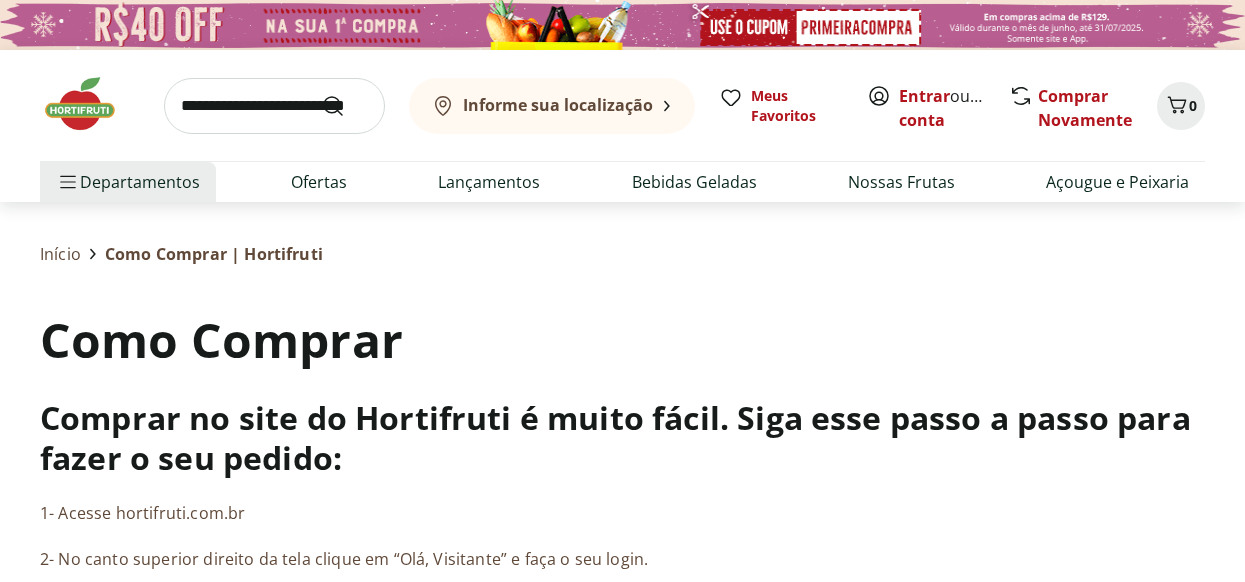 scroll, scrollTop: 0, scrollLeft: 0, axis: both 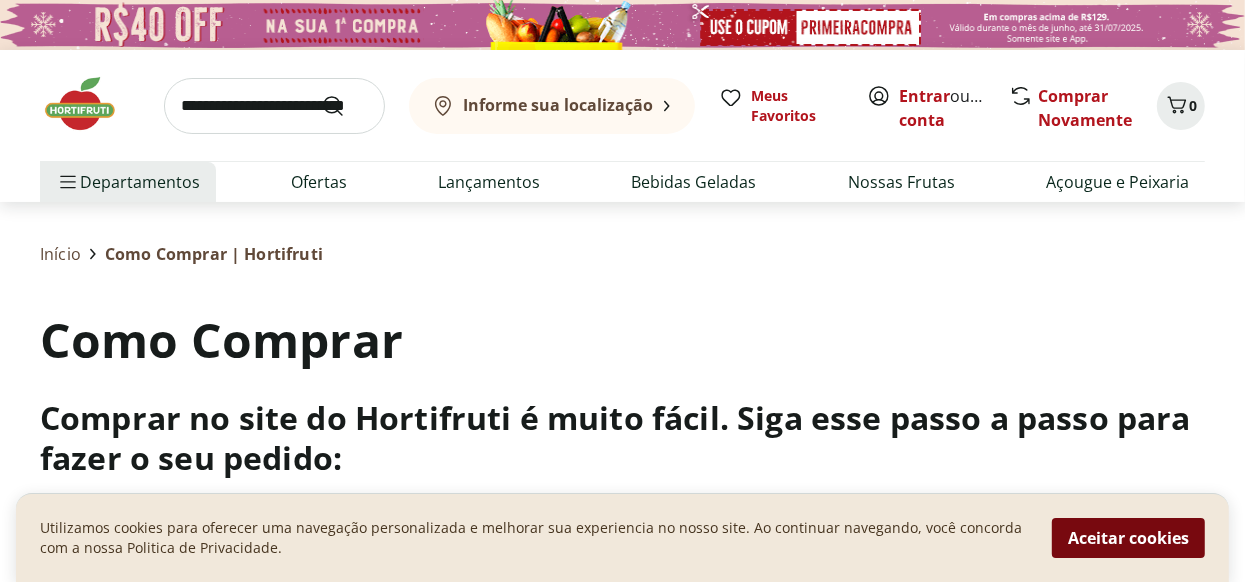 click on "Aceitar cookies" at bounding box center [1128, 538] 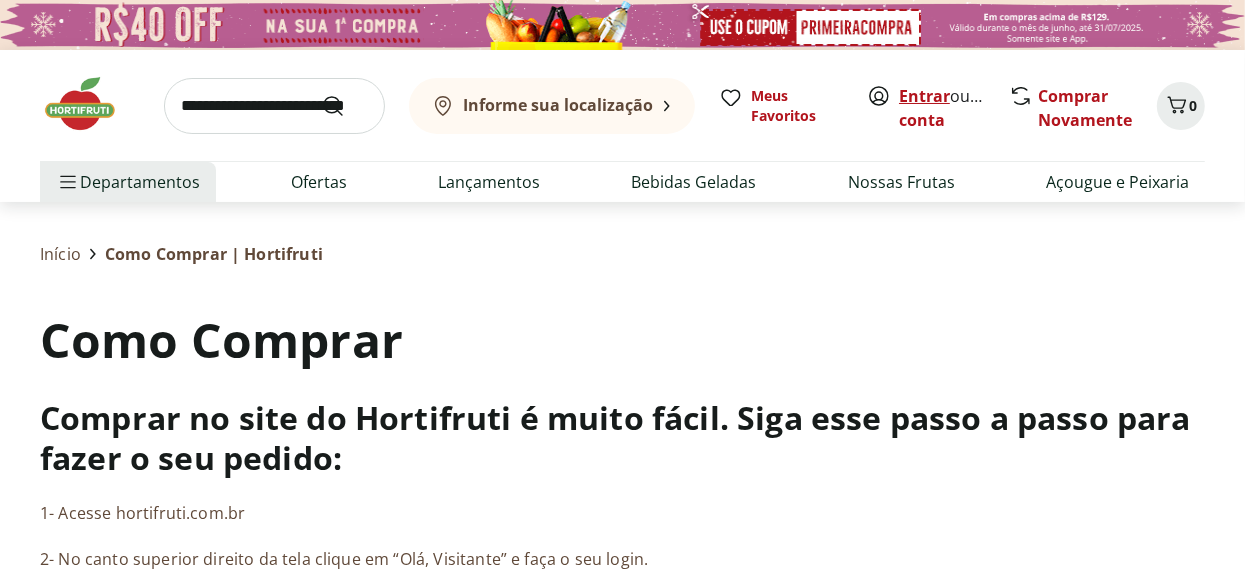 click on "Entrar" at bounding box center [924, 96] 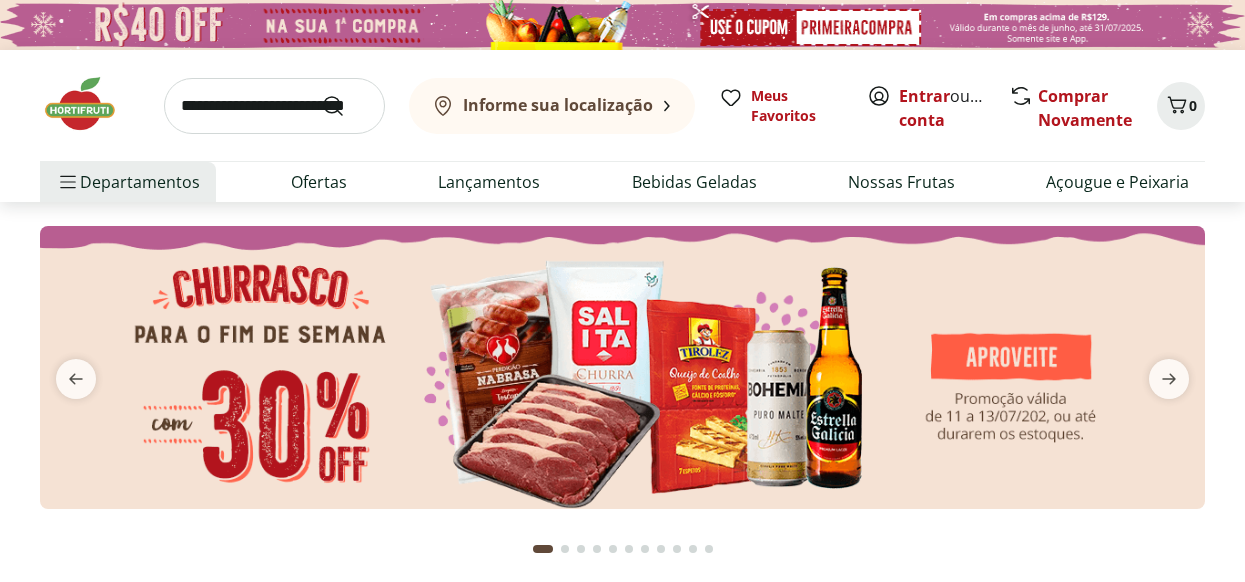 scroll, scrollTop: 0, scrollLeft: 0, axis: both 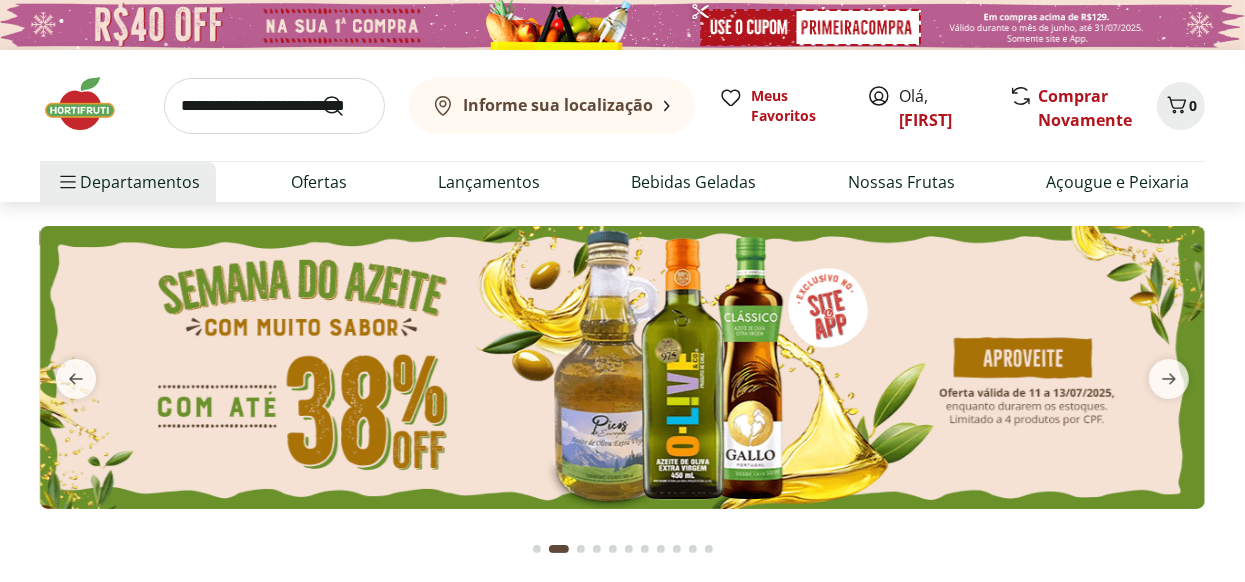 click on "Informe sua localização" at bounding box center [558, 105] 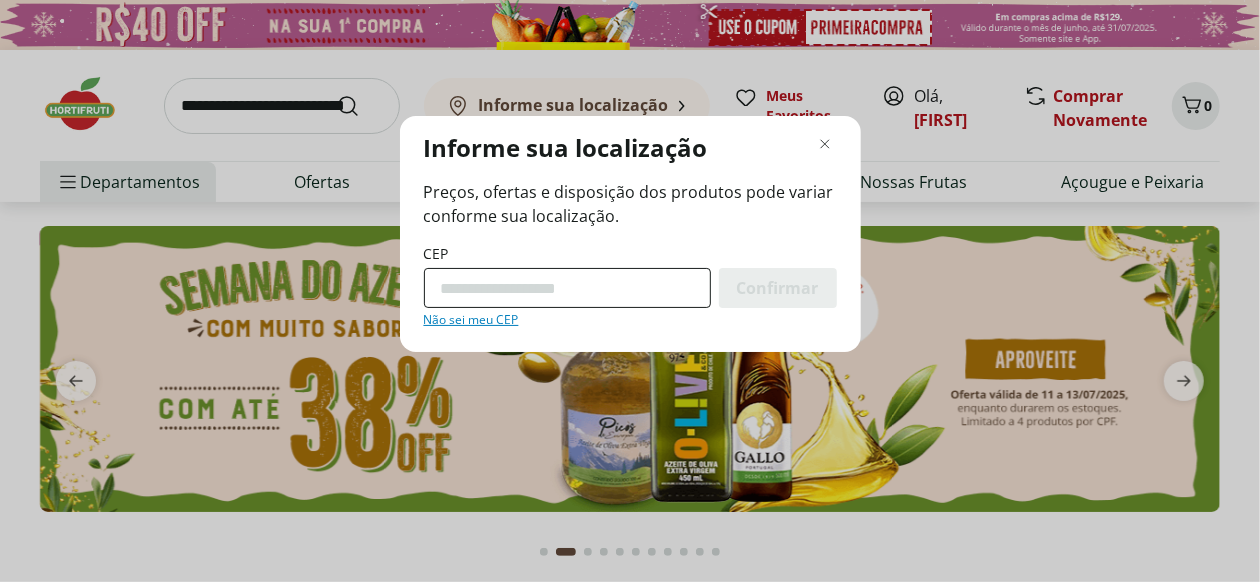 click on "CEP" at bounding box center (567, 288) 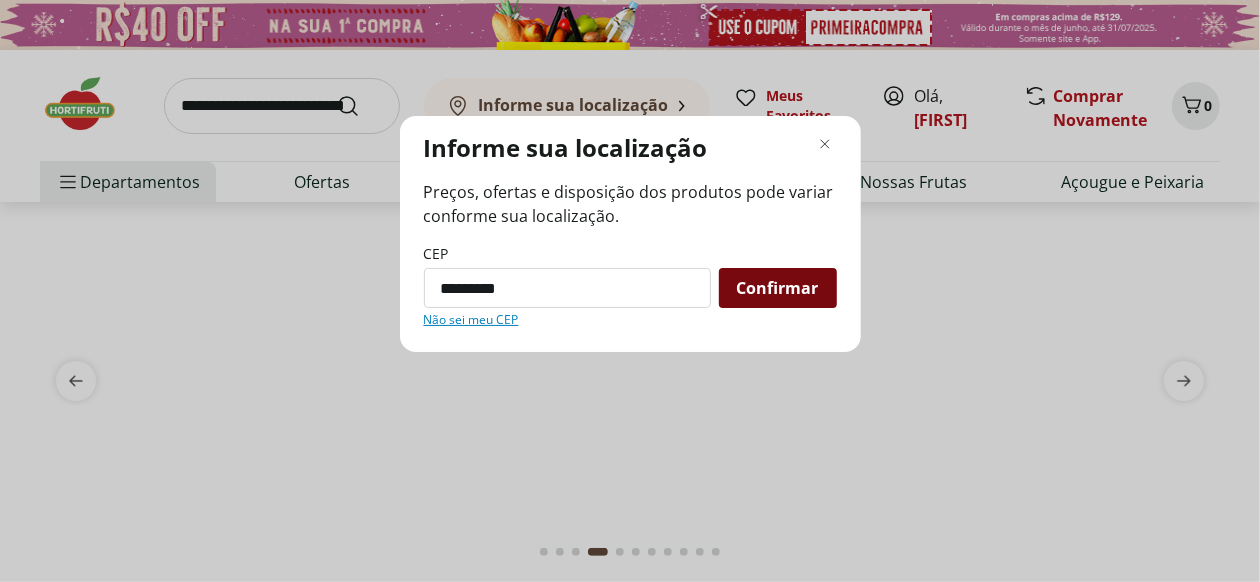 type on "*********" 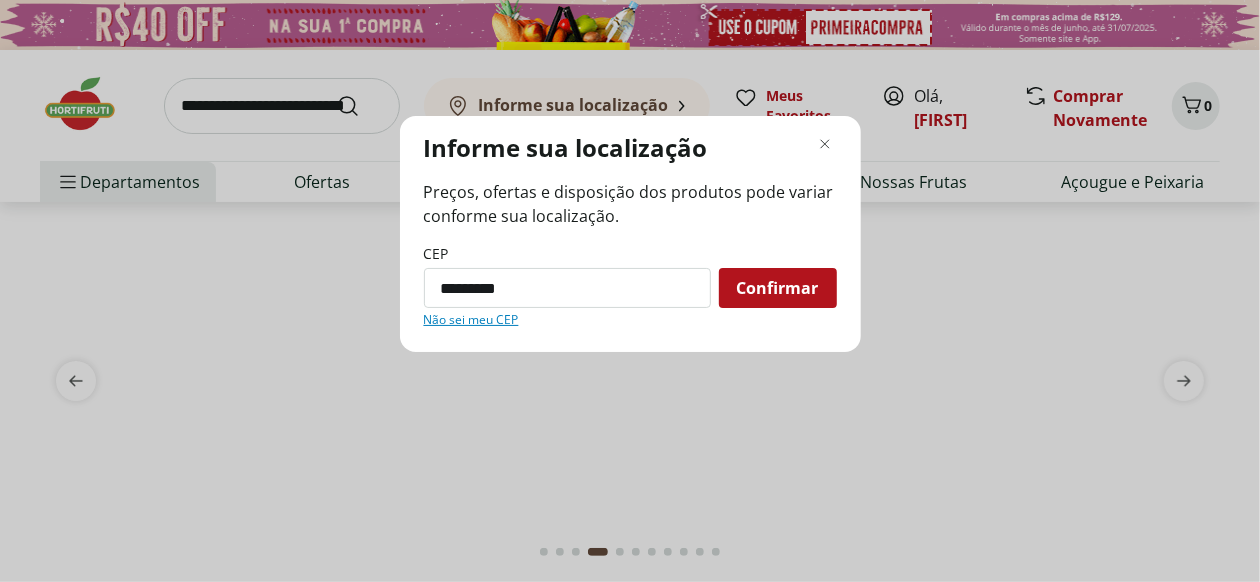 click on "Confirmar" at bounding box center (778, 288) 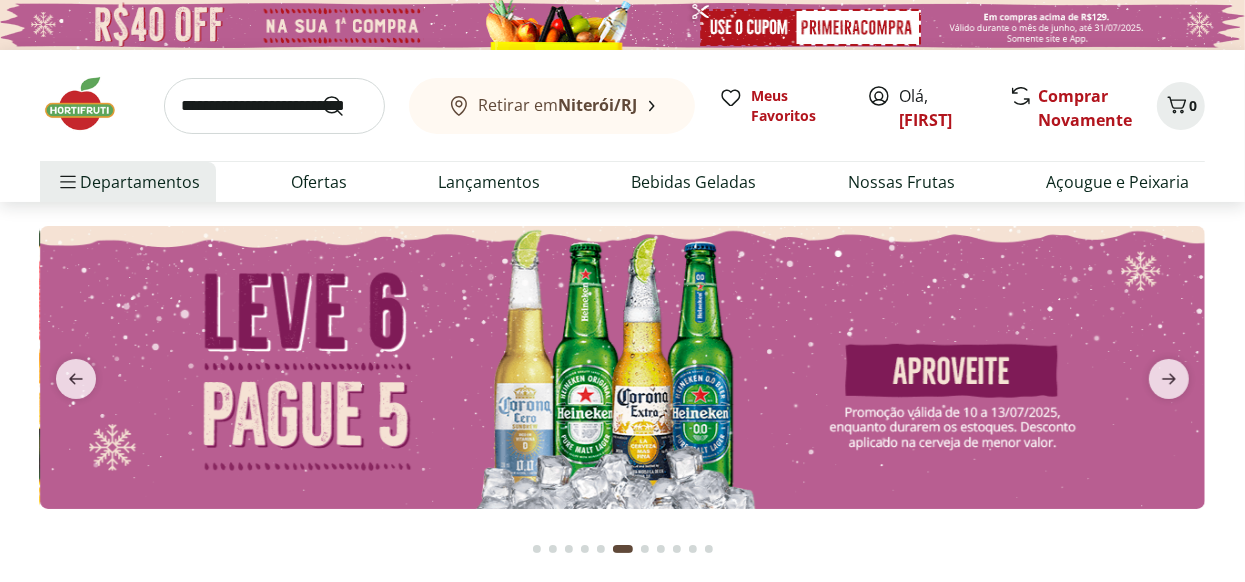 click 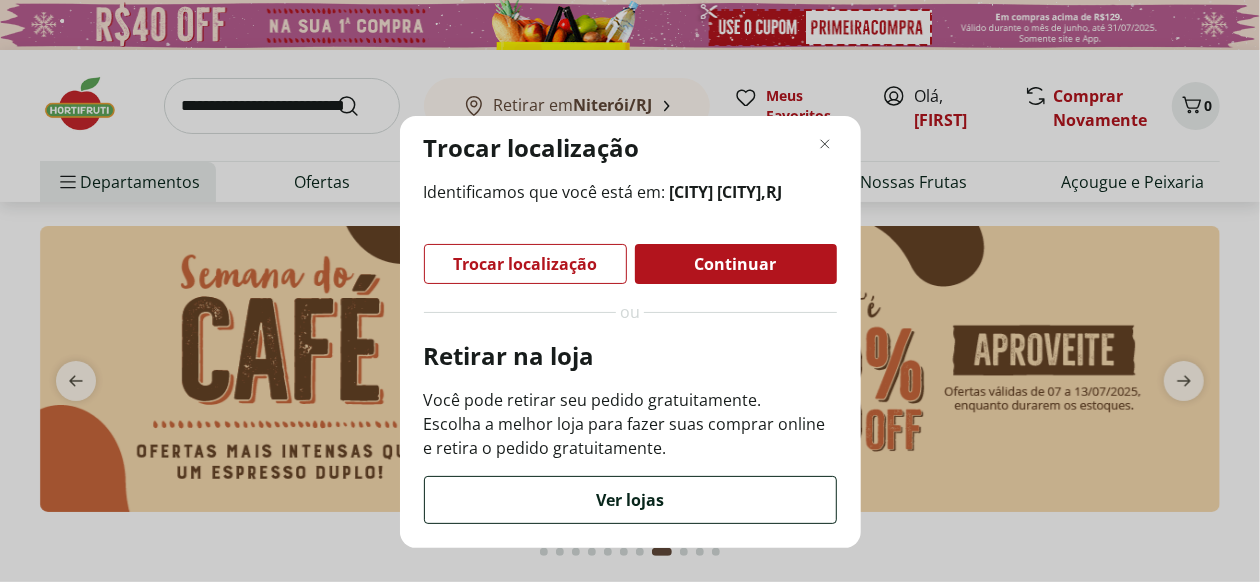 click on "Ver lojas" at bounding box center (630, 500) 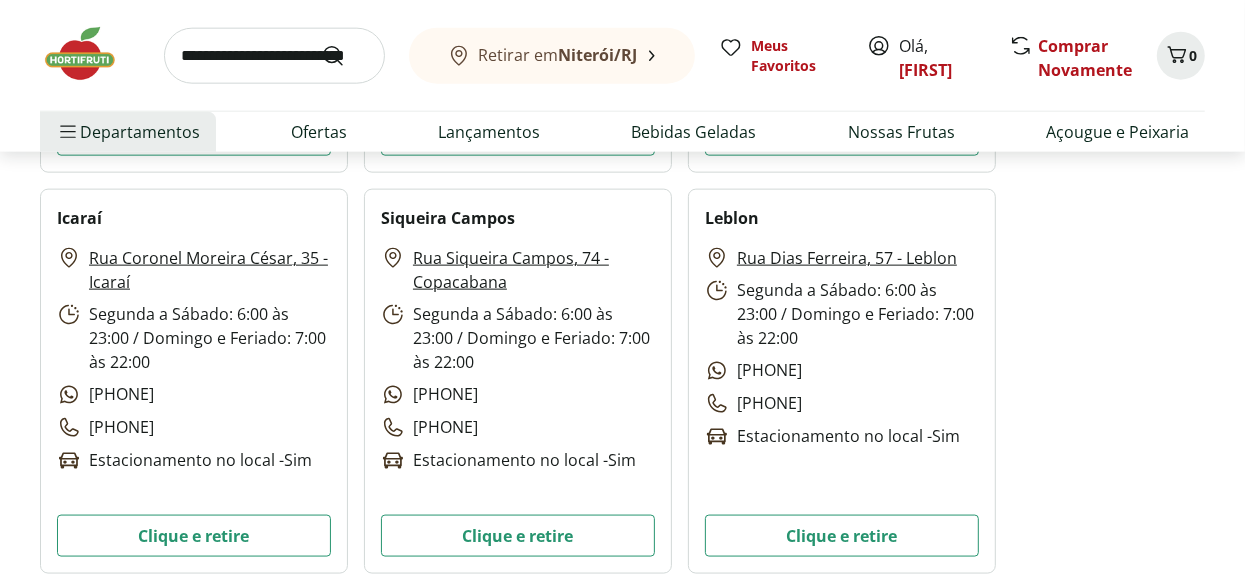 scroll, scrollTop: 1639, scrollLeft: 0, axis: vertical 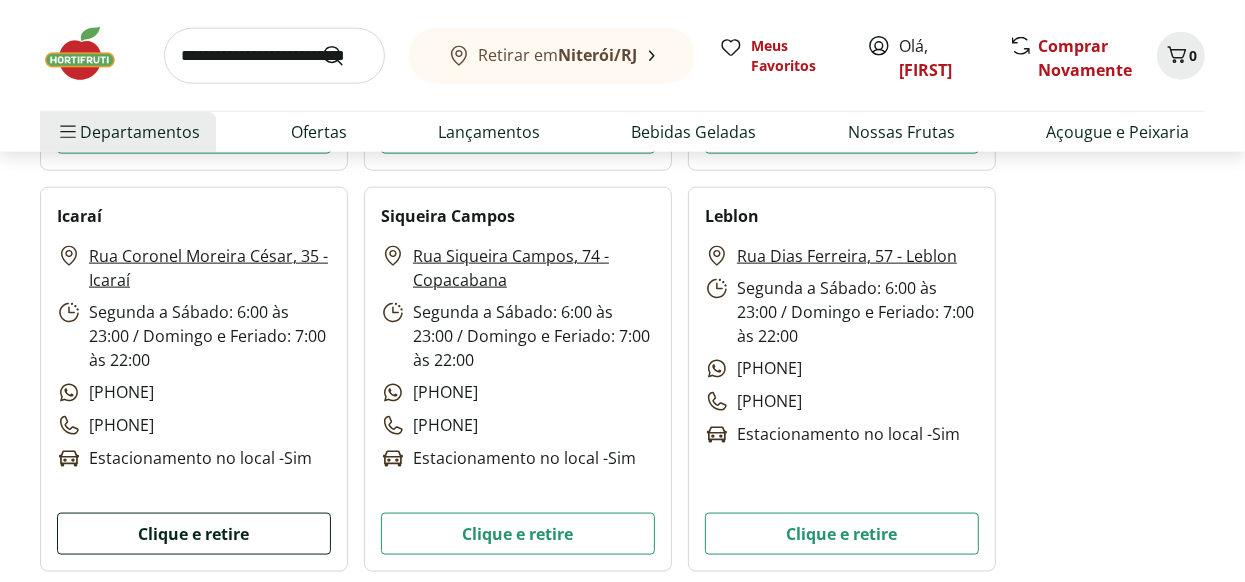 click on "Clique e retire" at bounding box center (194, 534) 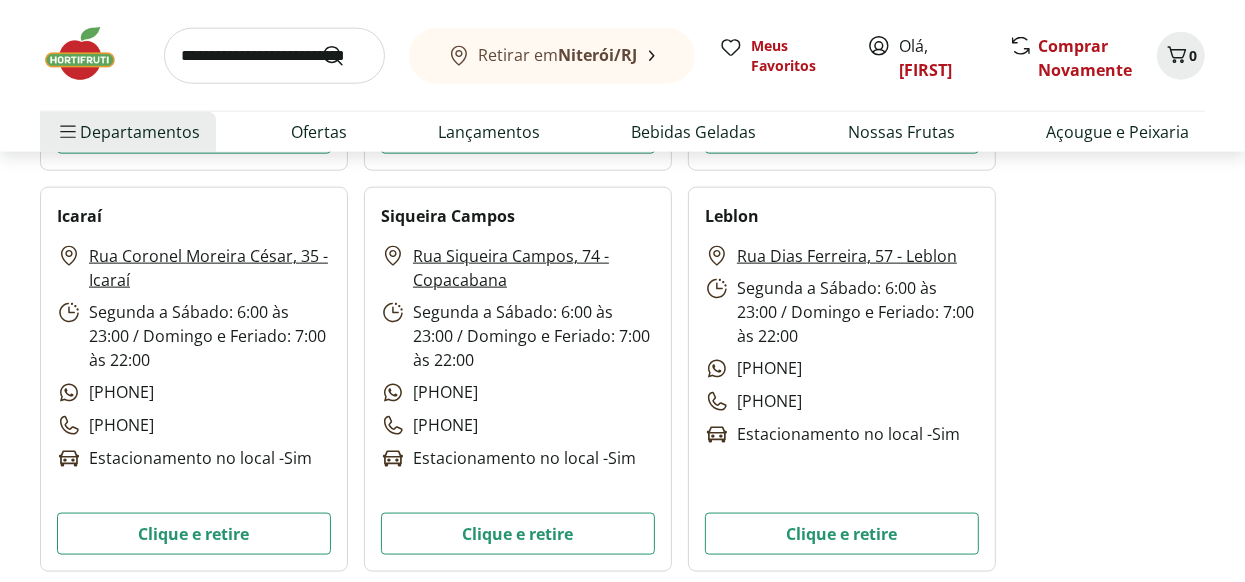 click on "Rua Coronel Moreira César, 35 - Icaraí" at bounding box center [210, 268] 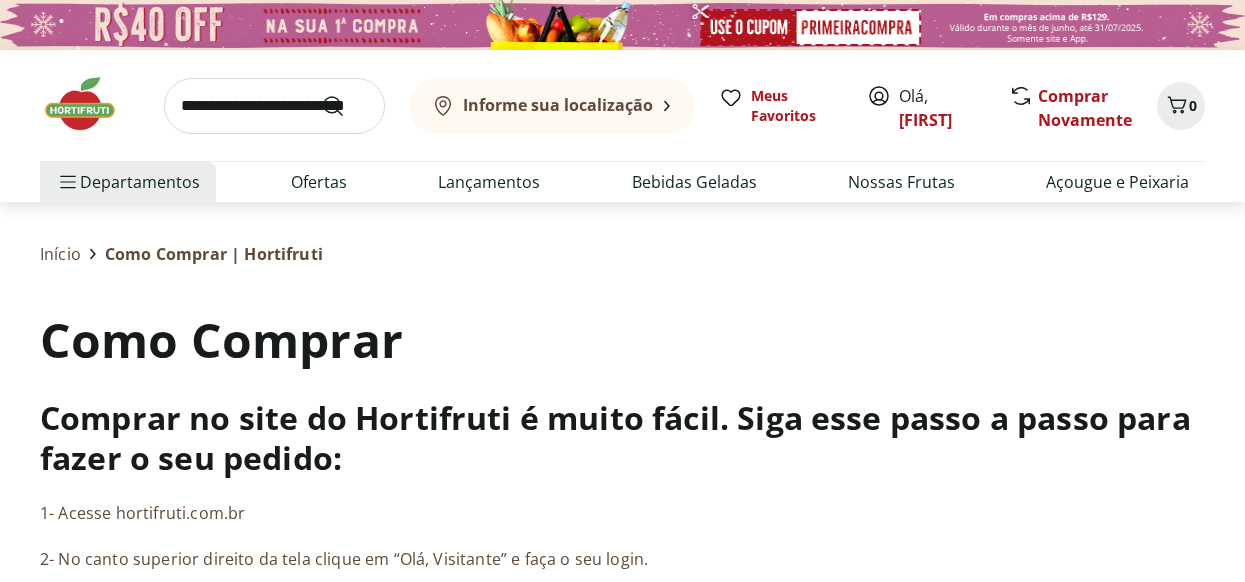 scroll, scrollTop: 0, scrollLeft: 0, axis: both 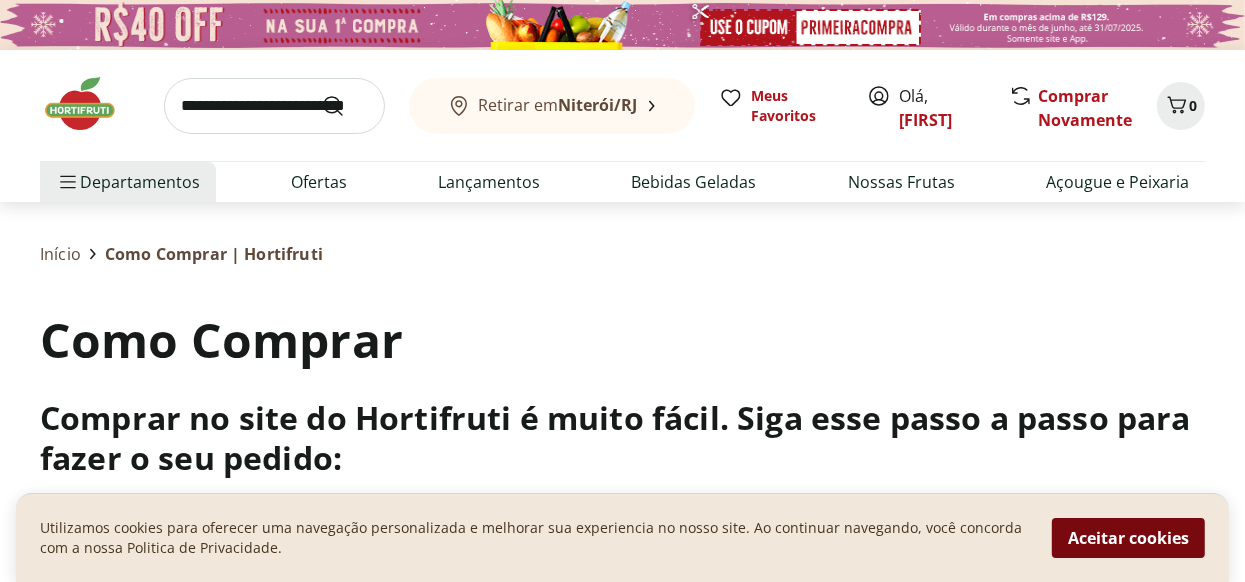 click on "Aceitar cookies" at bounding box center [1128, 538] 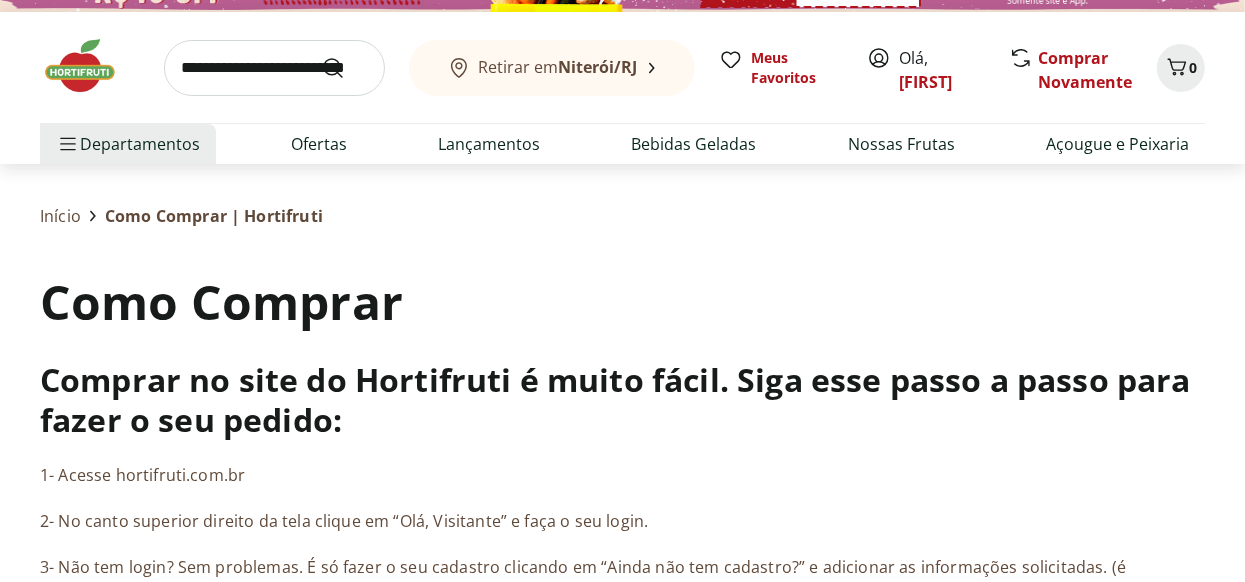 scroll, scrollTop: 39, scrollLeft: 0, axis: vertical 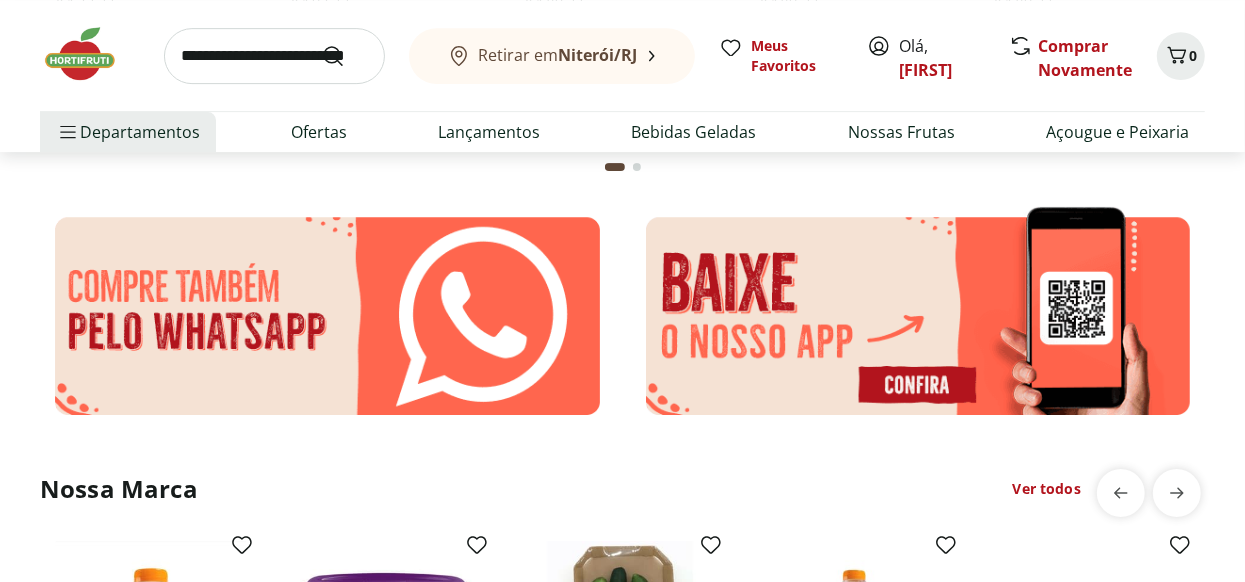 click at bounding box center (327, 316) 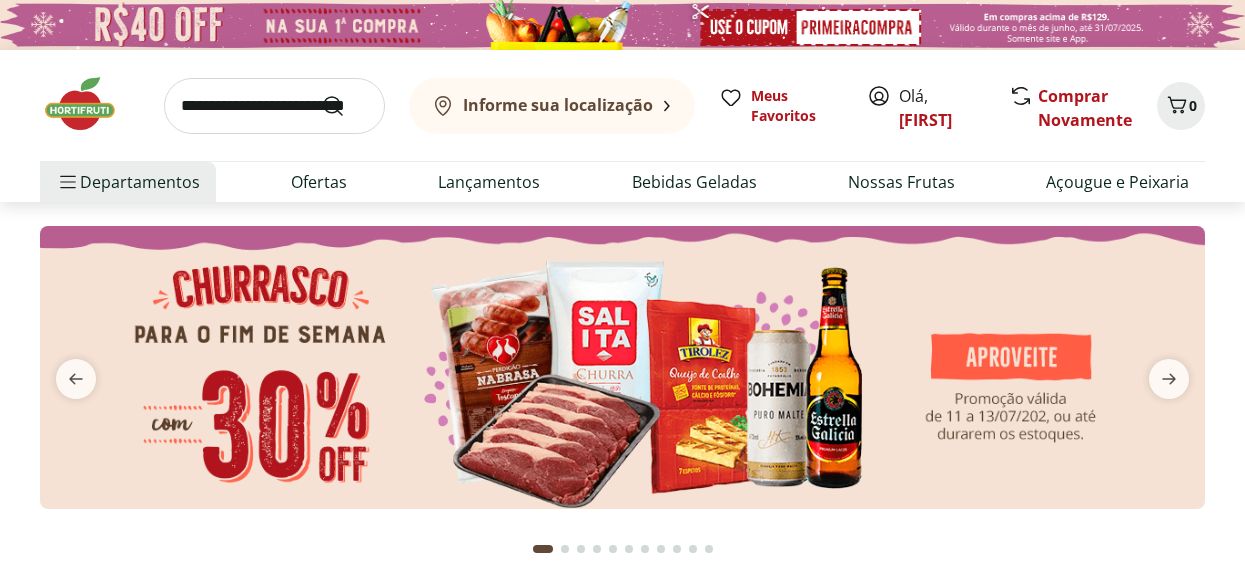 scroll, scrollTop: 0, scrollLeft: 0, axis: both 